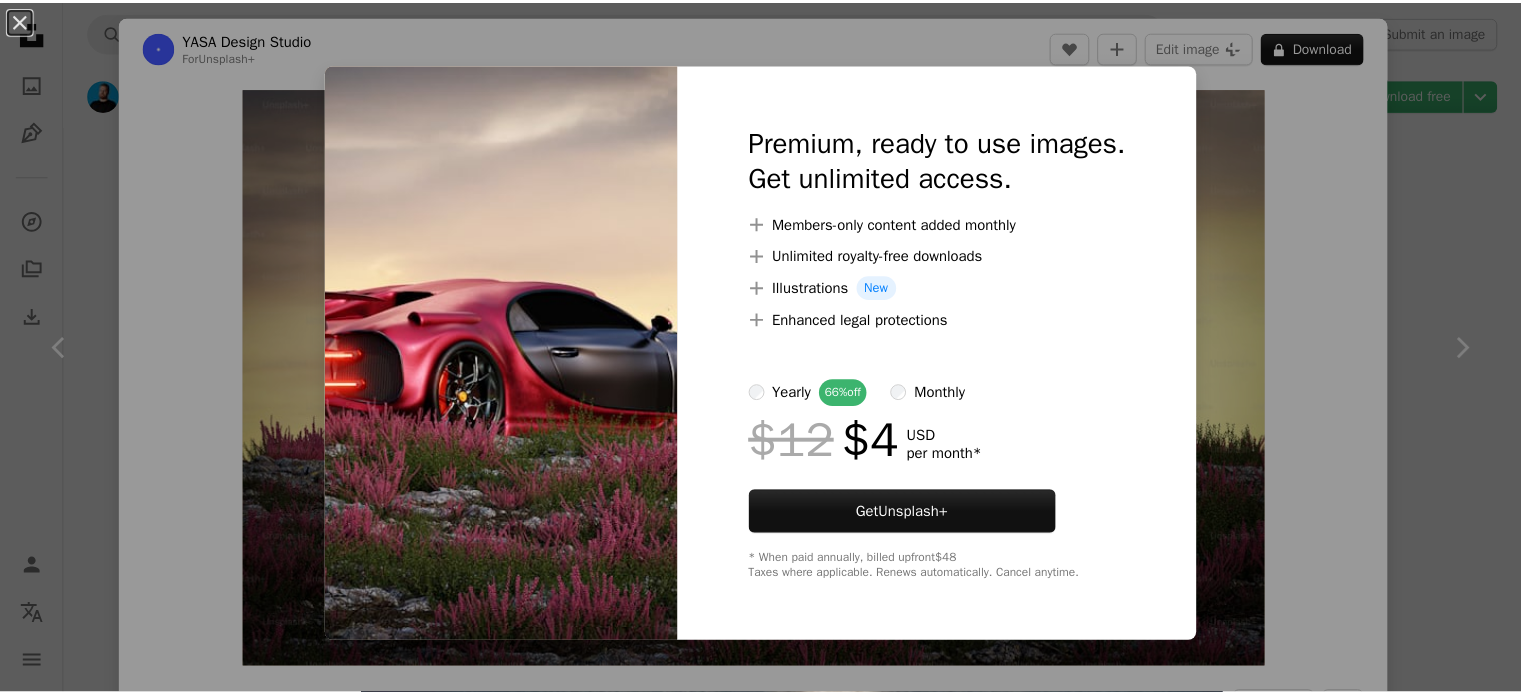 scroll, scrollTop: 1600, scrollLeft: 0, axis: vertical 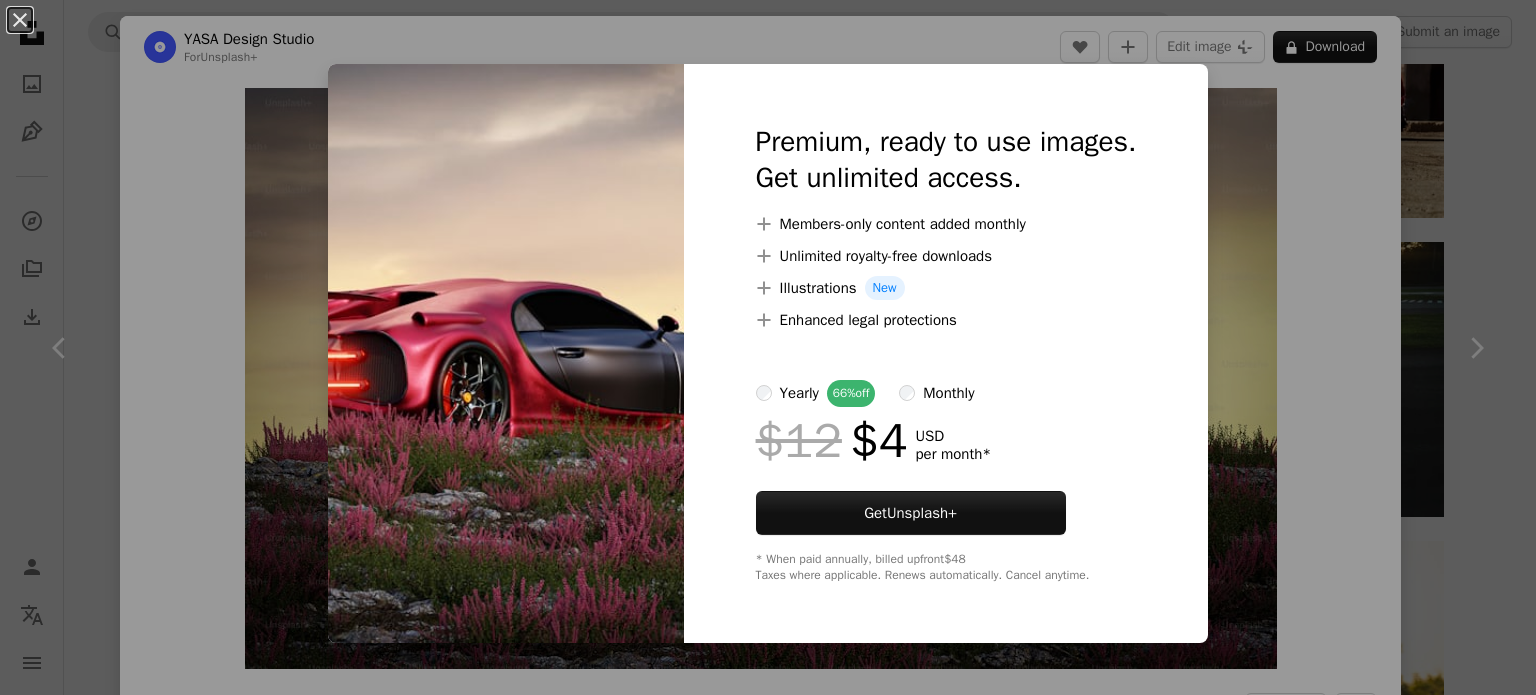drag, startPoint x: 1348, startPoint y: 397, endPoint x: 758, endPoint y: 311, distance: 596.23486 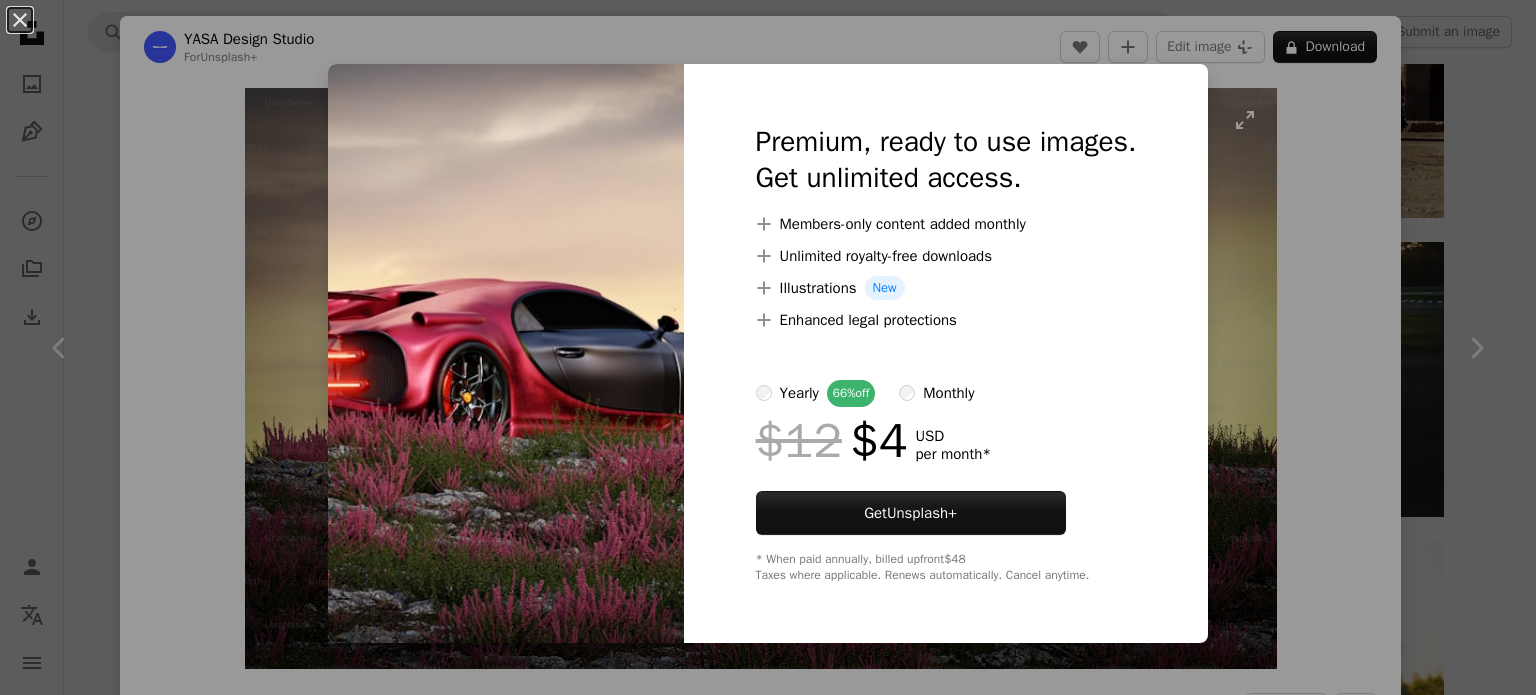 click on "An X shape Premium, ready to use images. Get unlimited access. A plus sign Members-only content added monthly A plus sign Unlimited royalty-free downloads A plus sign Illustrations  New A plus sign Enhanced legal protections yearly 66%  off monthly $12   $4 USD per month * Get  Unsplash+ * When paid annually, billed upfront  $48 Taxes where applicable. Renews automatically. Cancel anytime." at bounding box center (768, 347) 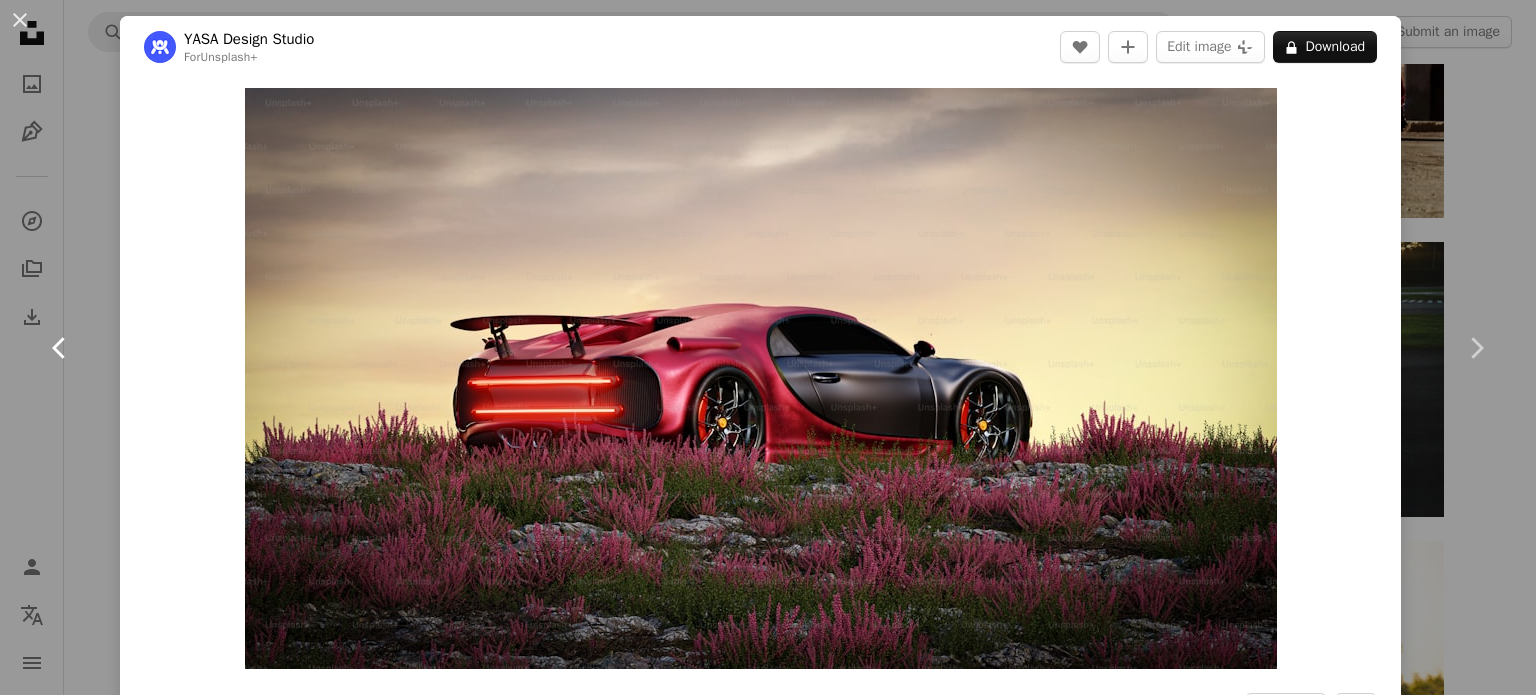 click on "Chevron left" at bounding box center (60, 348) 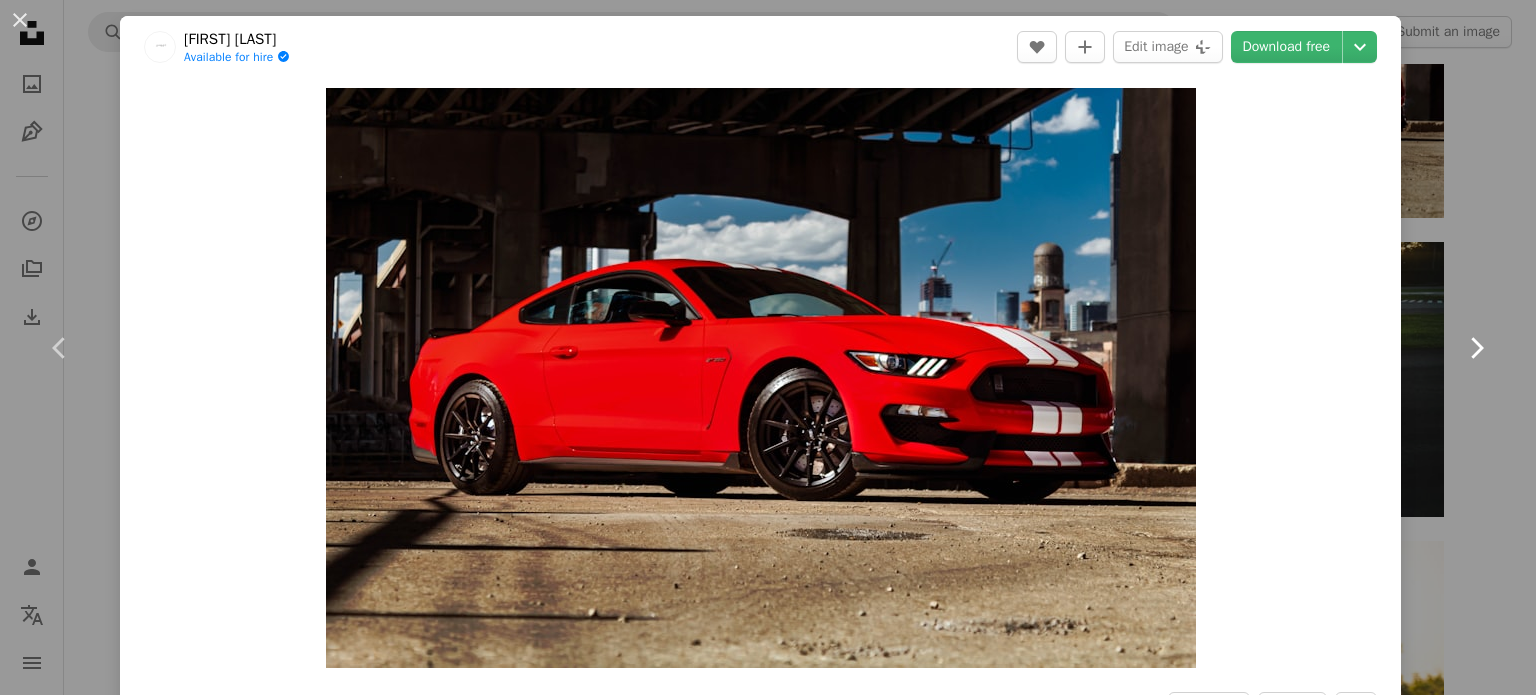 click on "Chevron right" at bounding box center (1476, 348) 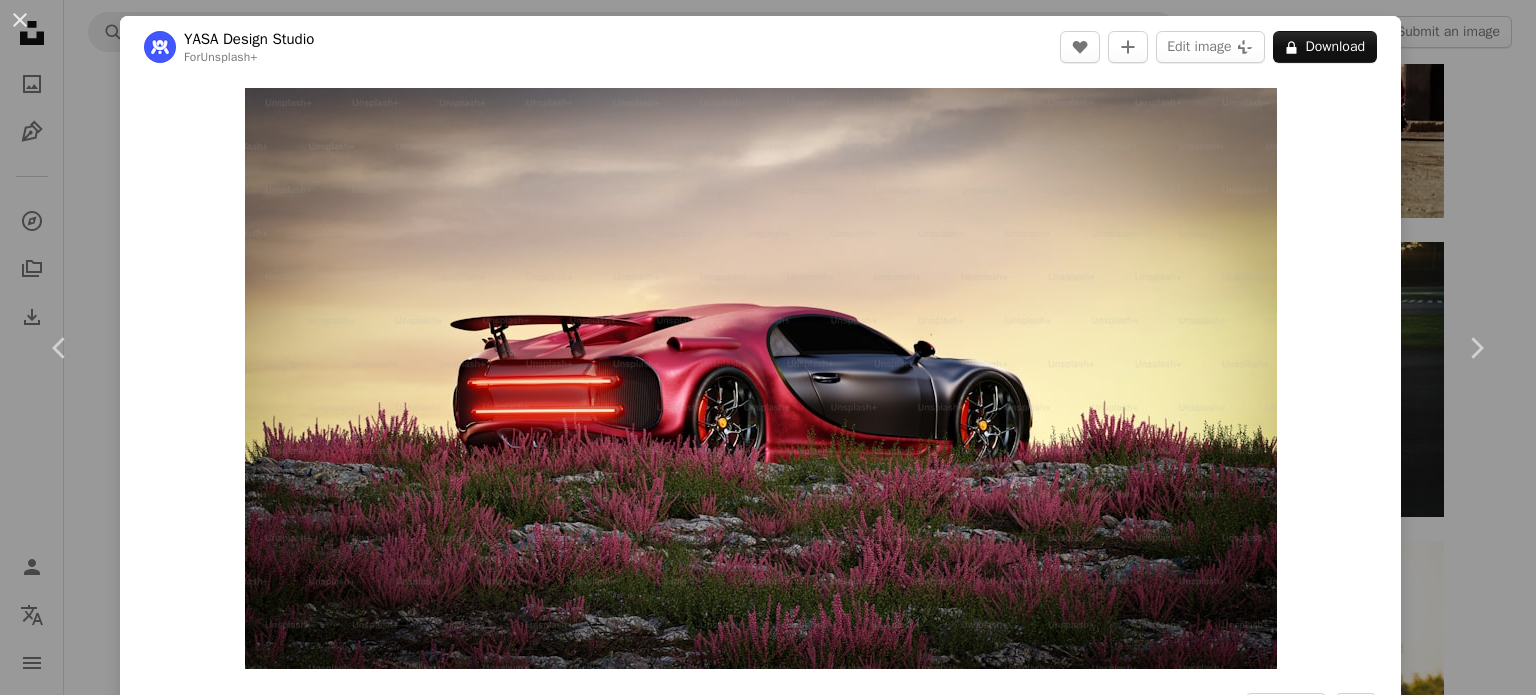 click on "An X shape" at bounding box center [20, 20] 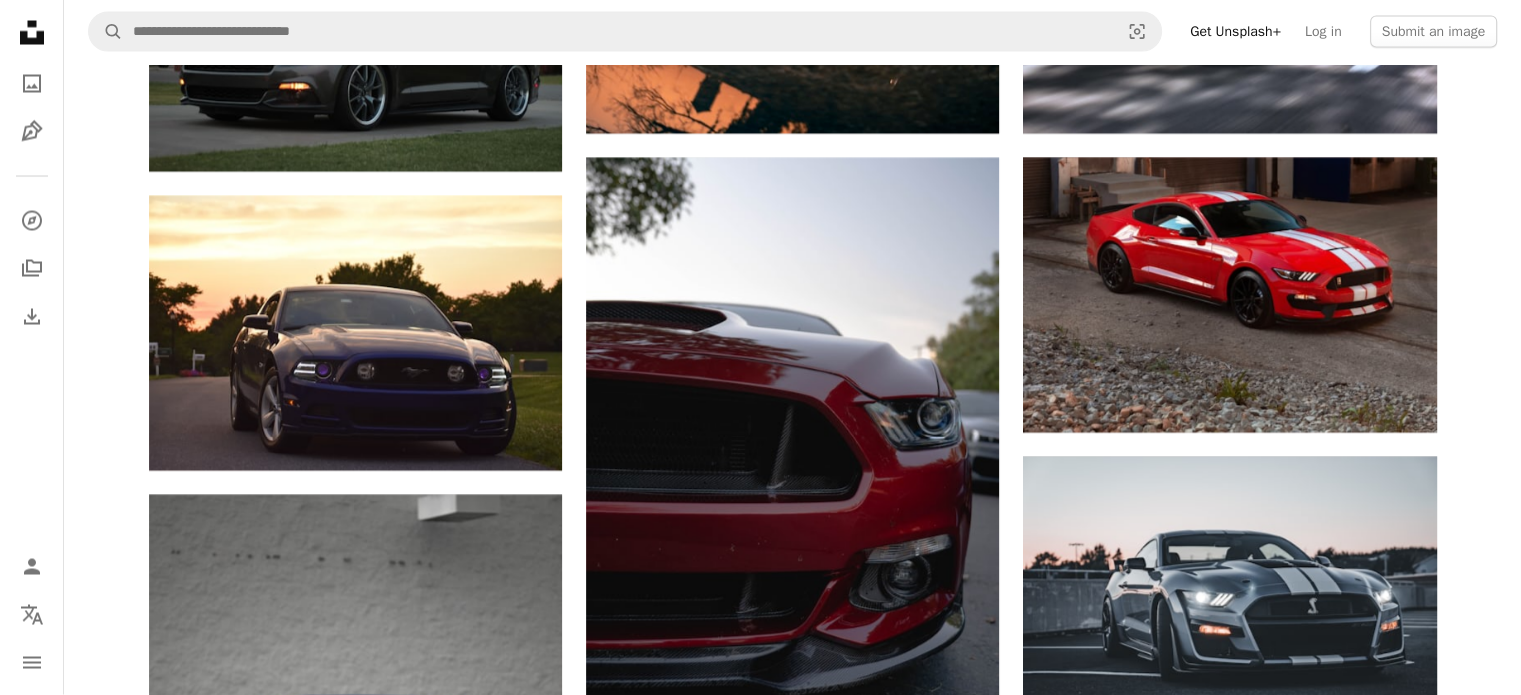 scroll, scrollTop: 3900, scrollLeft: 0, axis: vertical 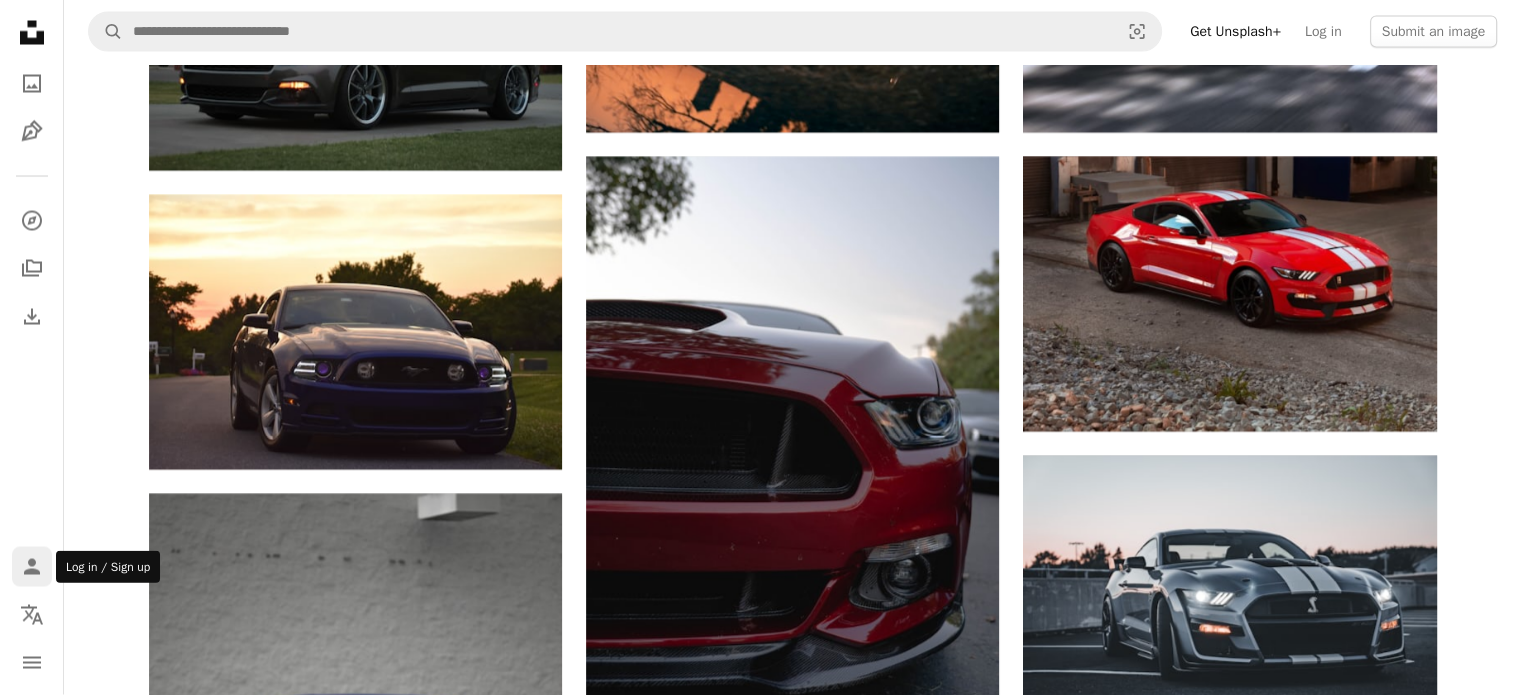 click on "Person" 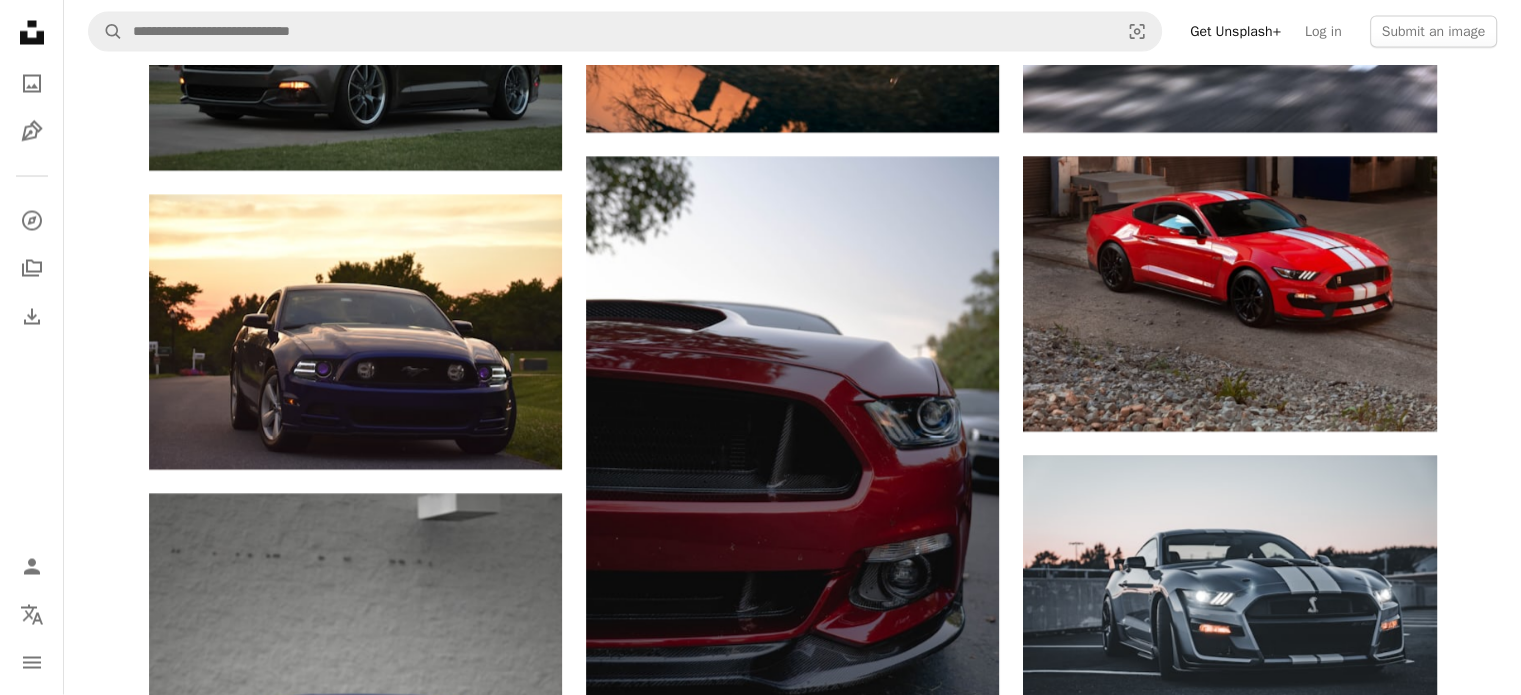 scroll, scrollTop: 0, scrollLeft: 0, axis: both 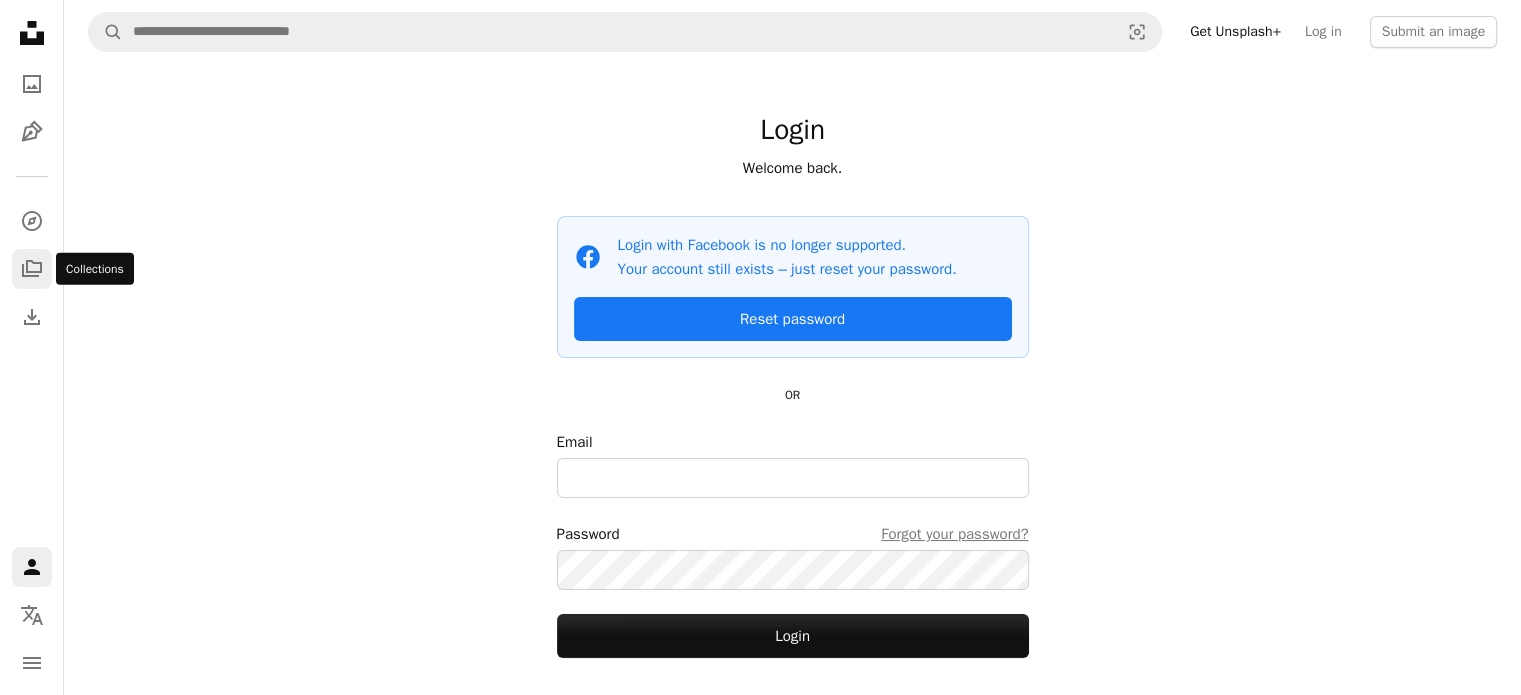 click 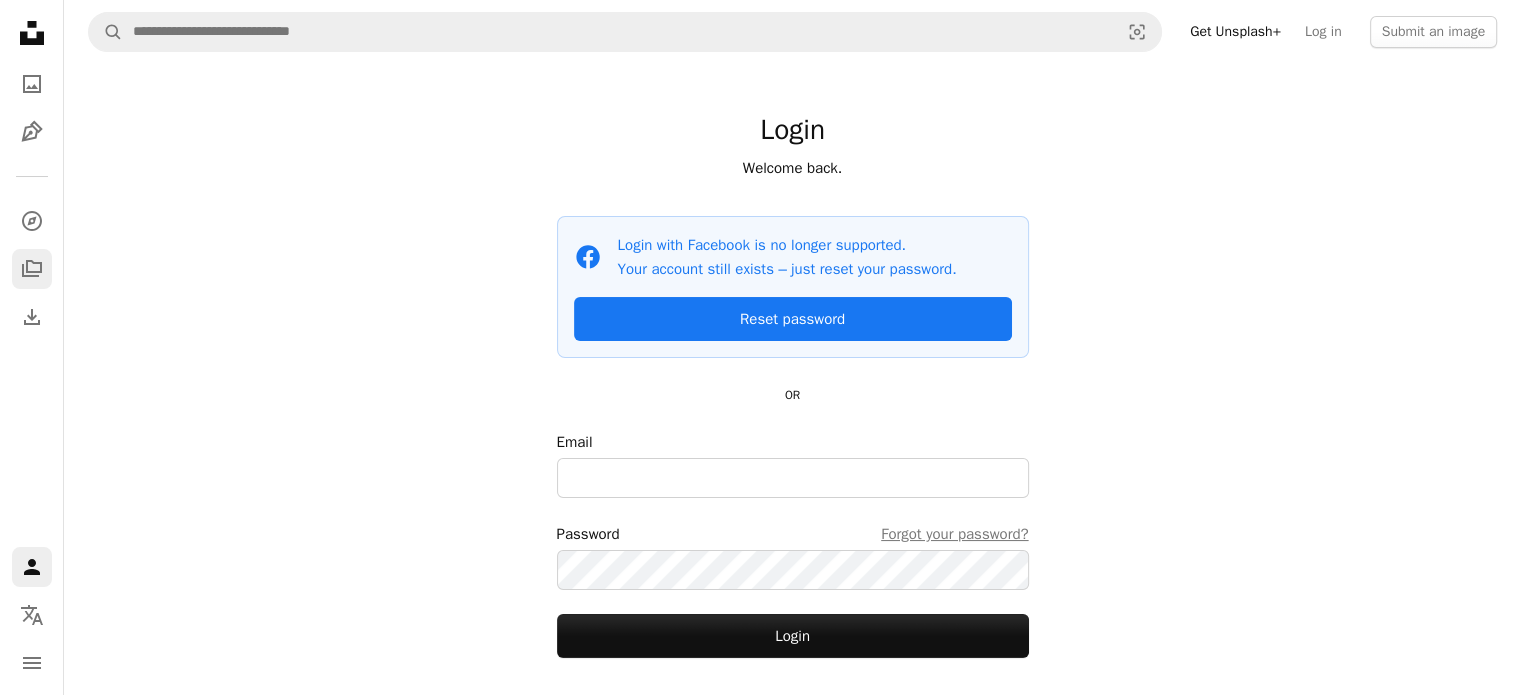 click on "A stack of folders" 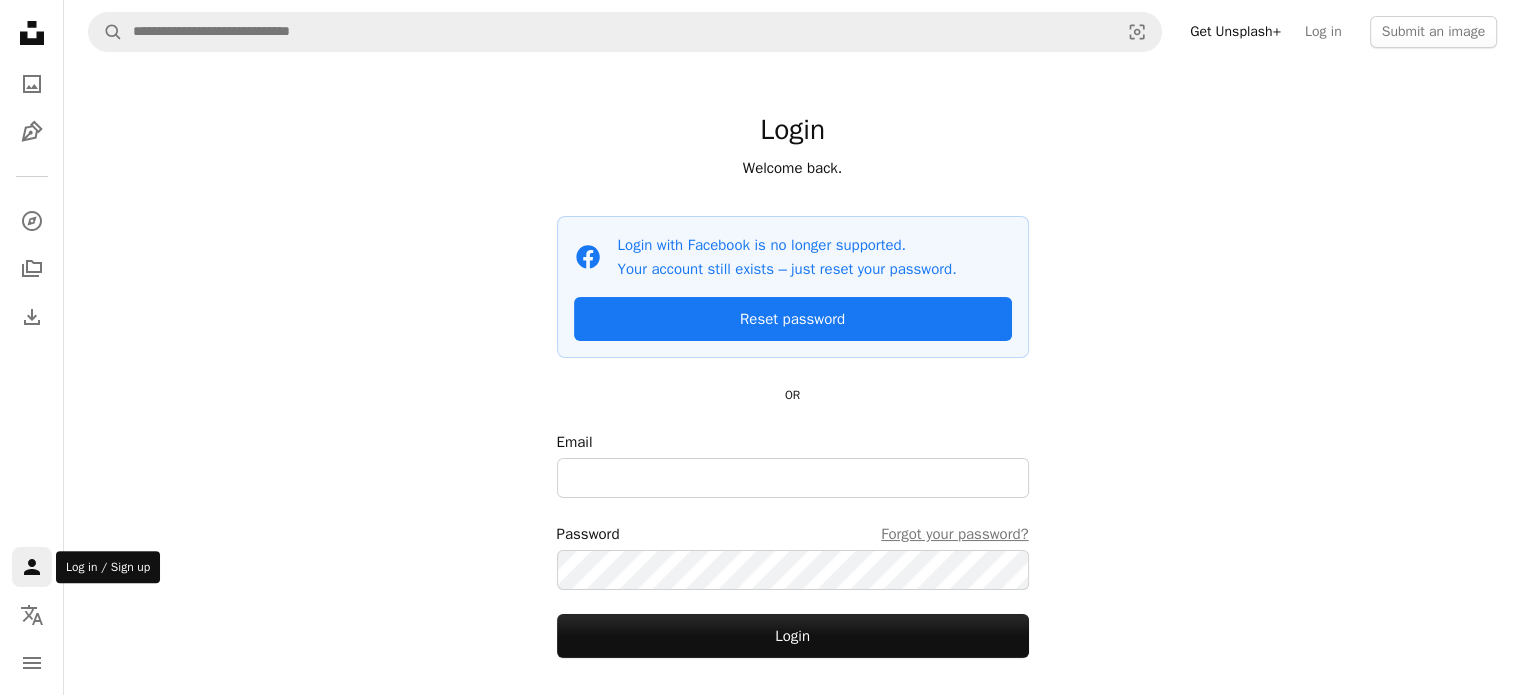 click on "Person" 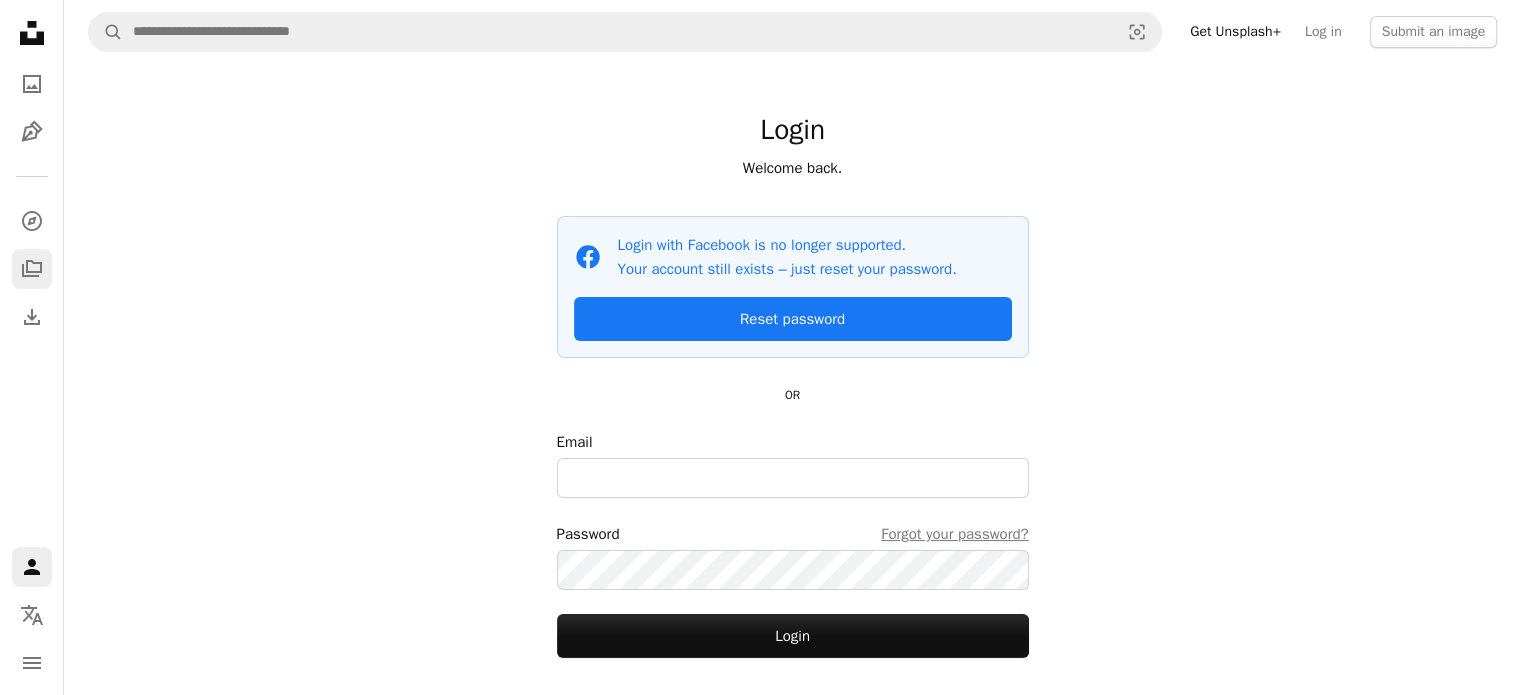 click on "A stack of folders" at bounding box center [32, 269] 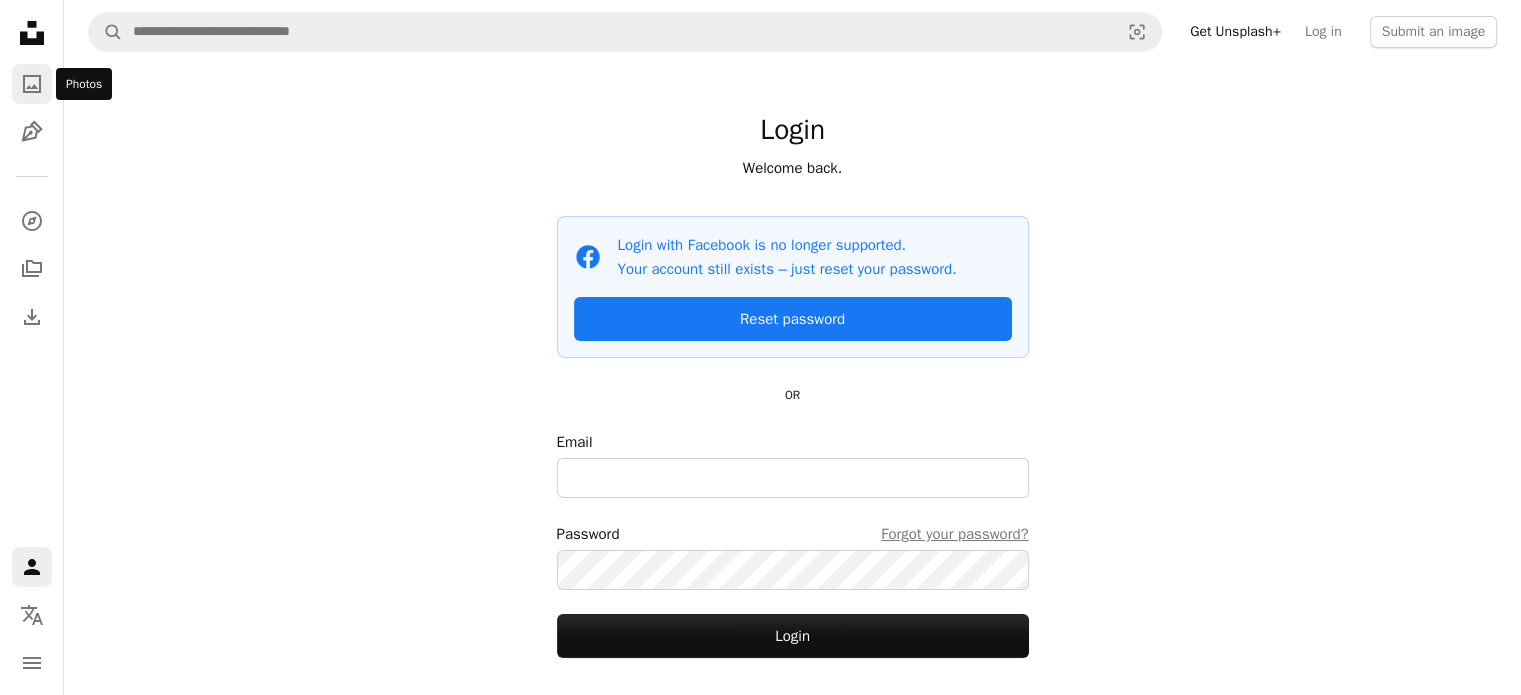 click on "A photo" at bounding box center [32, 84] 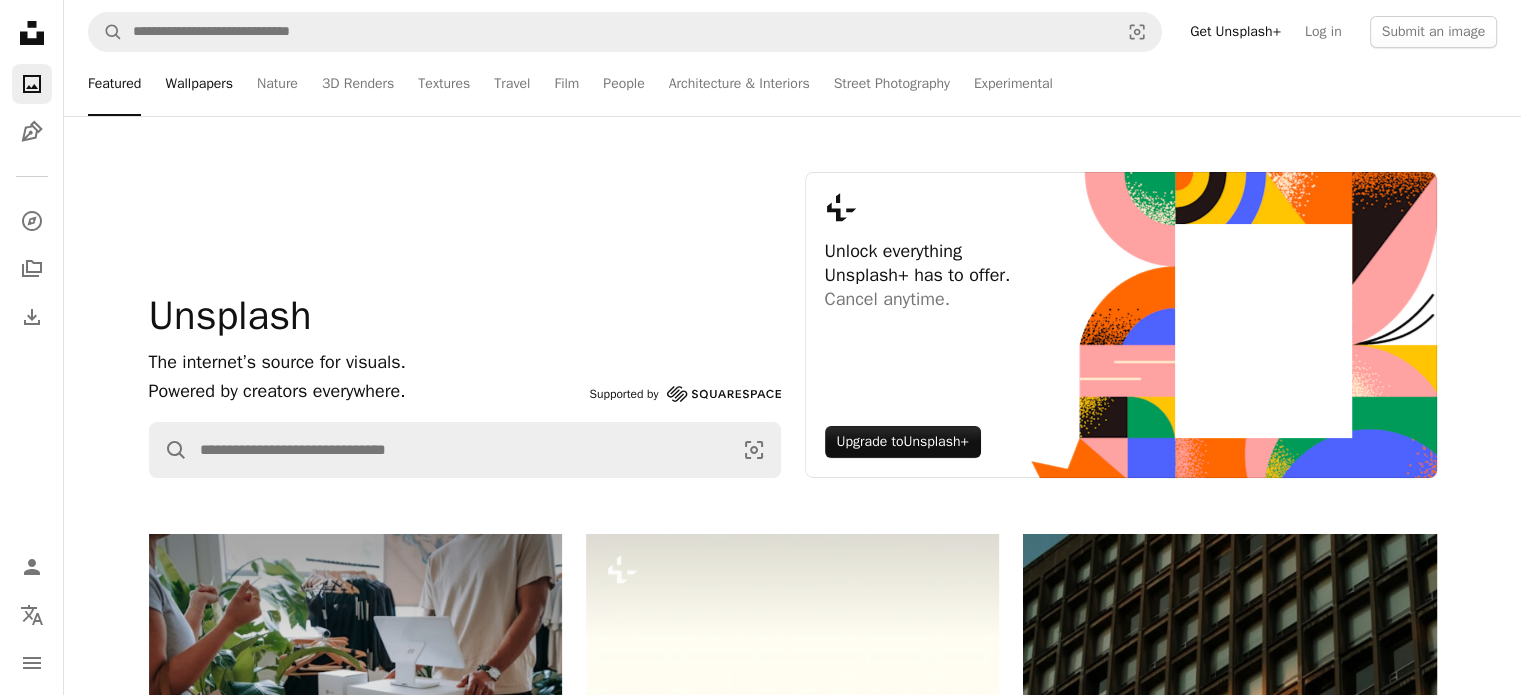 click on "Wallpapers" at bounding box center (199, 84) 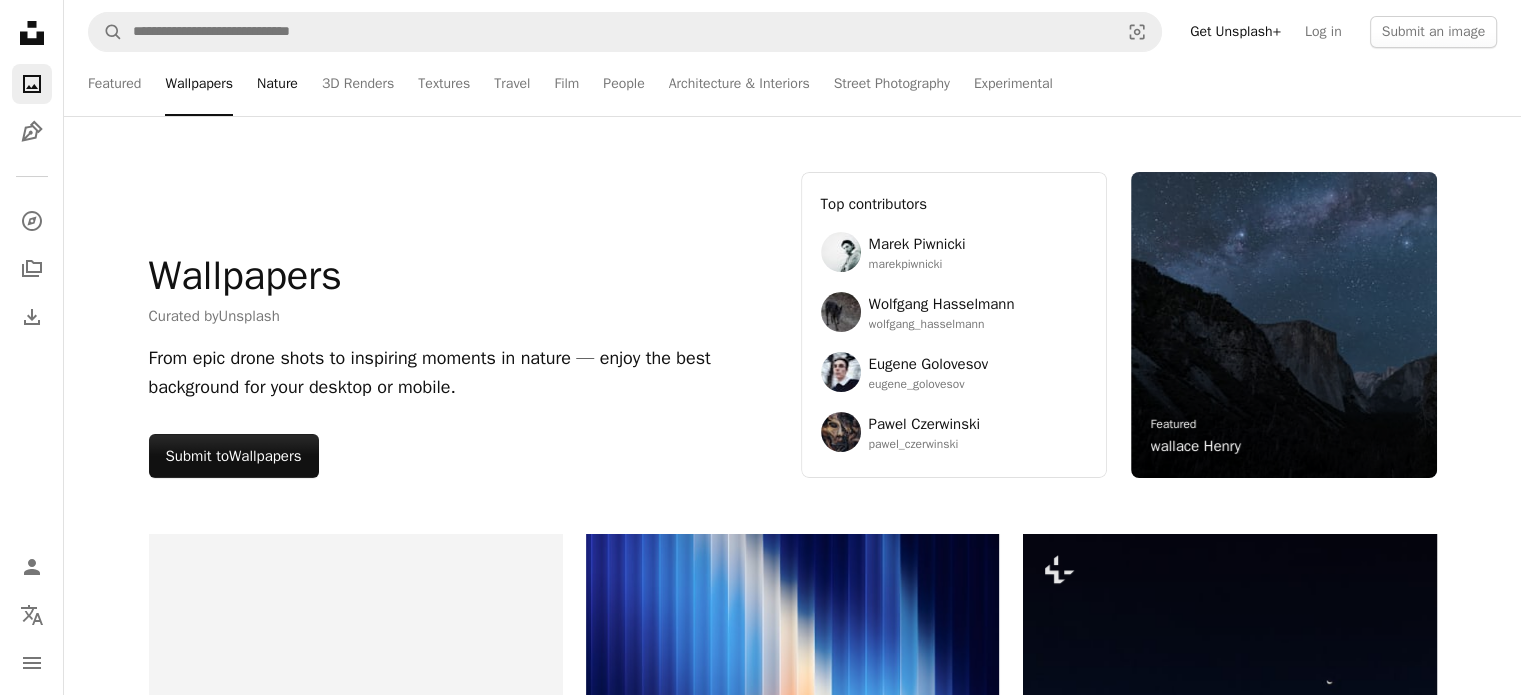 click on "Nature" at bounding box center [277, 84] 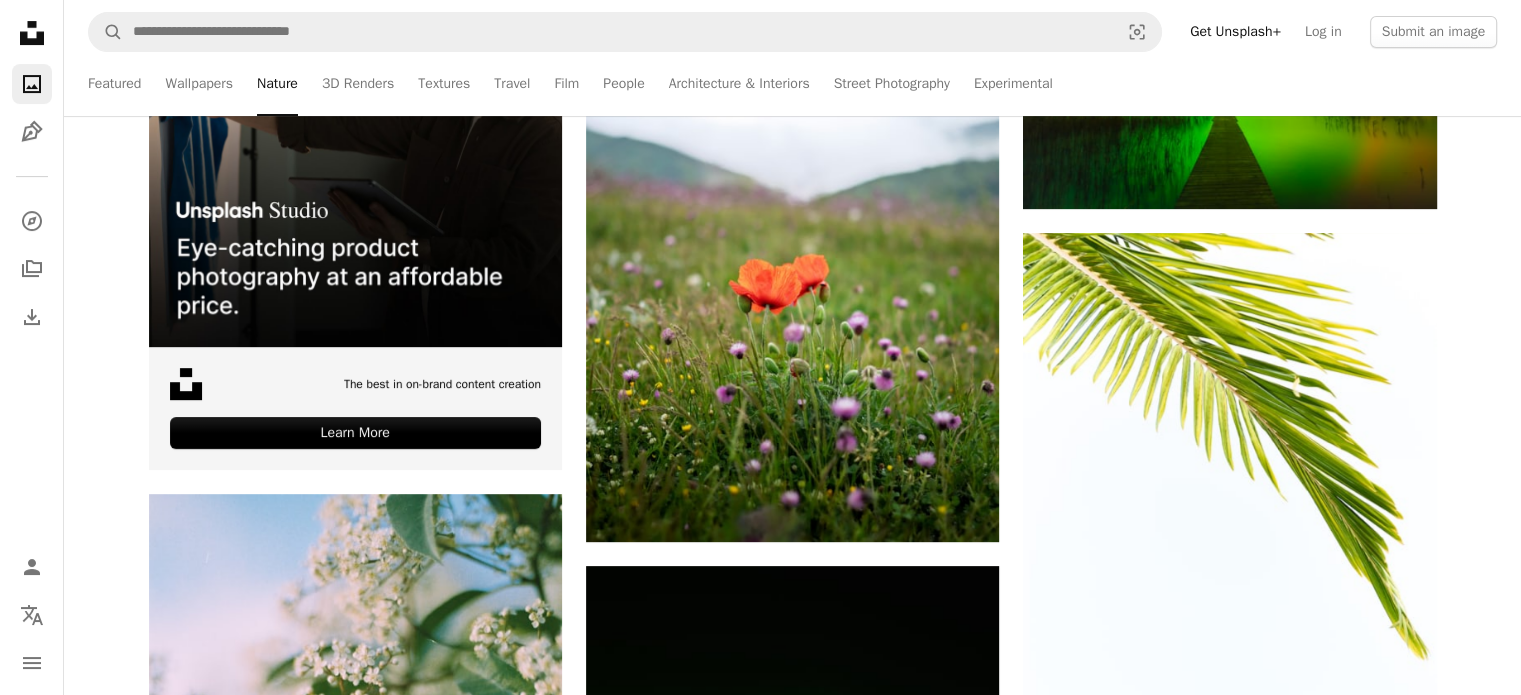 scroll, scrollTop: 700, scrollLeft: 0, axis: vertical 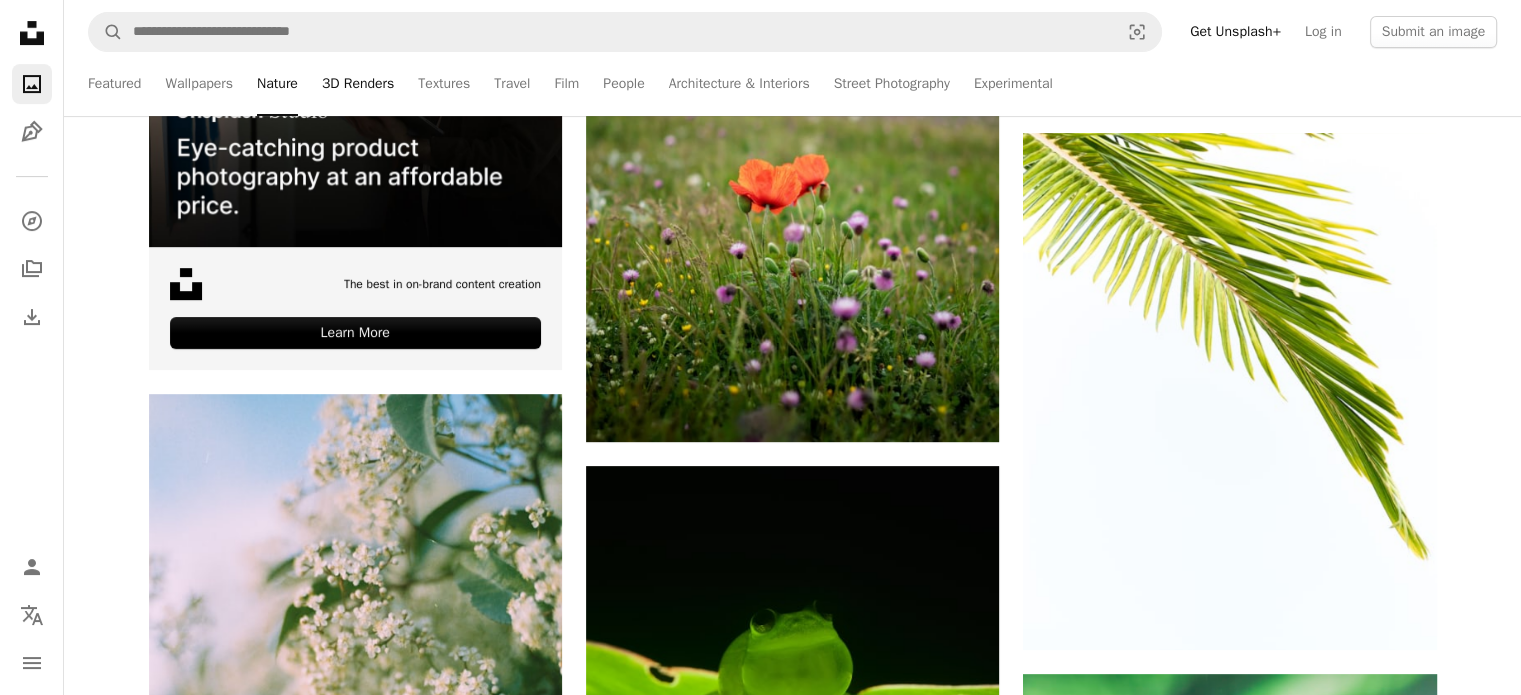 click on "3D Renders" at bounding box center (358, 84) 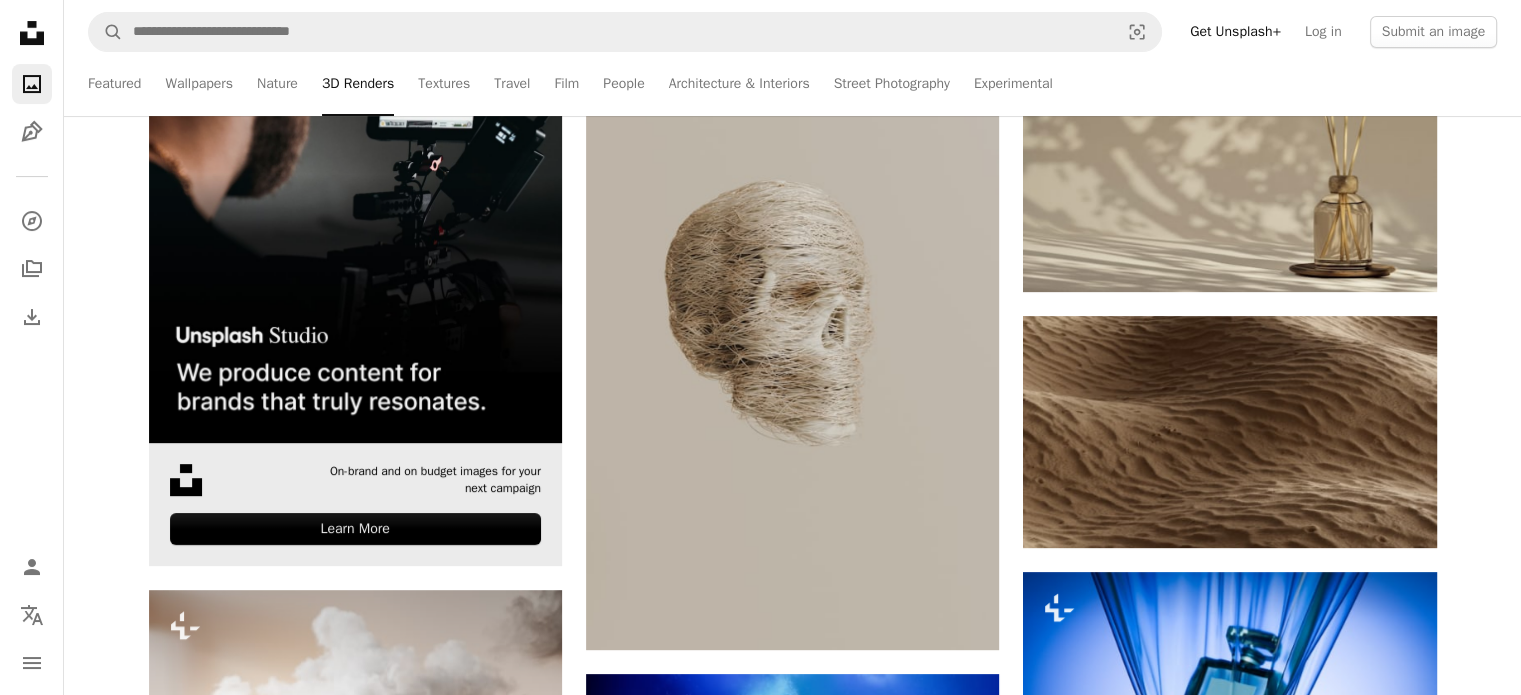 scroll, scrollTop: 600, scrollLeft: 0, axis: vertical 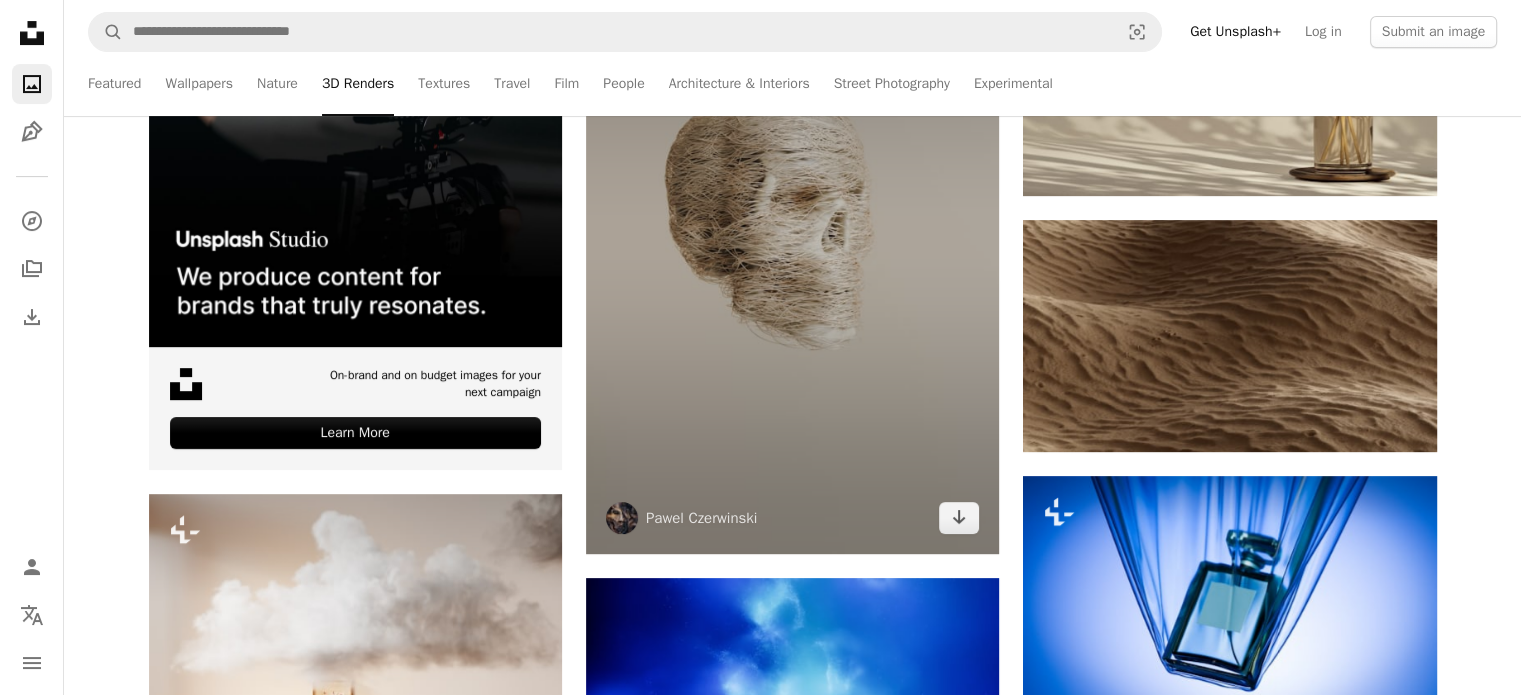 click at bounding box center (792, 244) 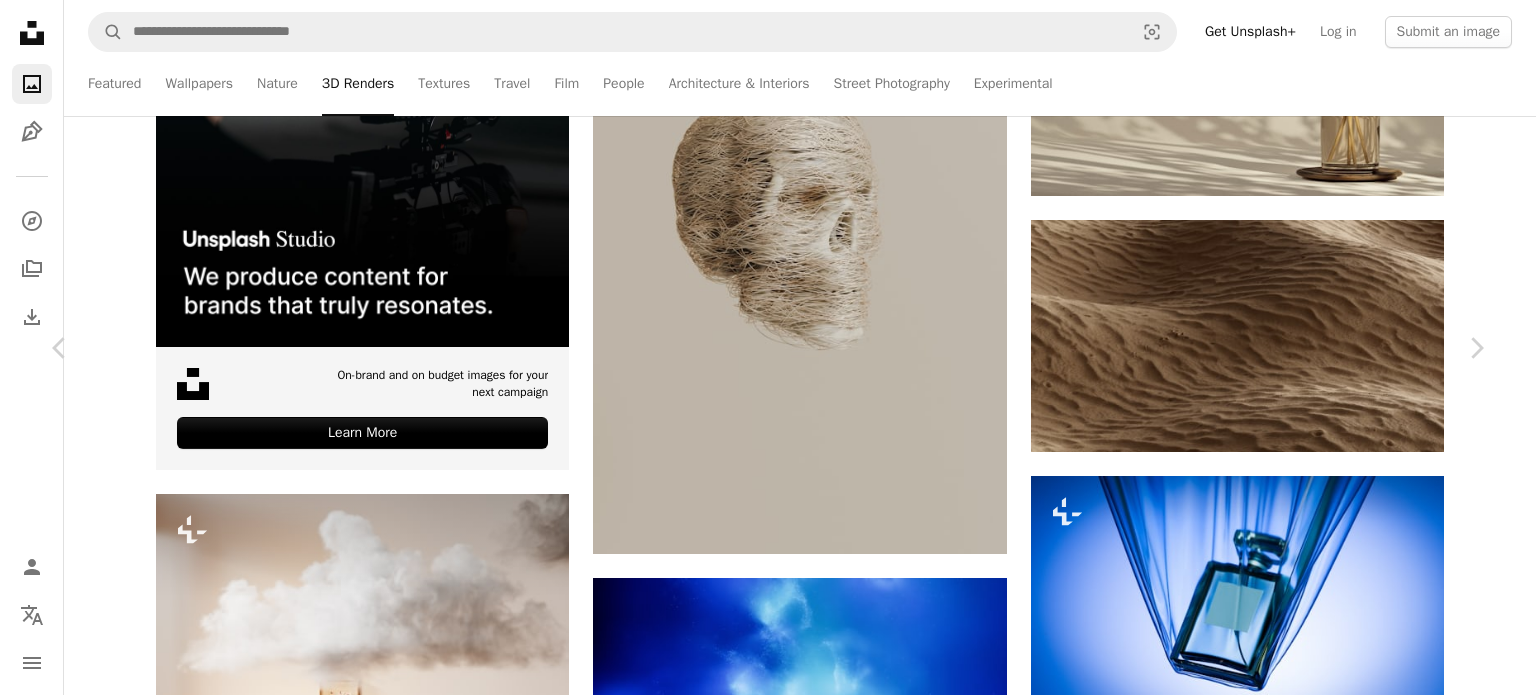 click on "An X shape" at bounding box center (20, 20) 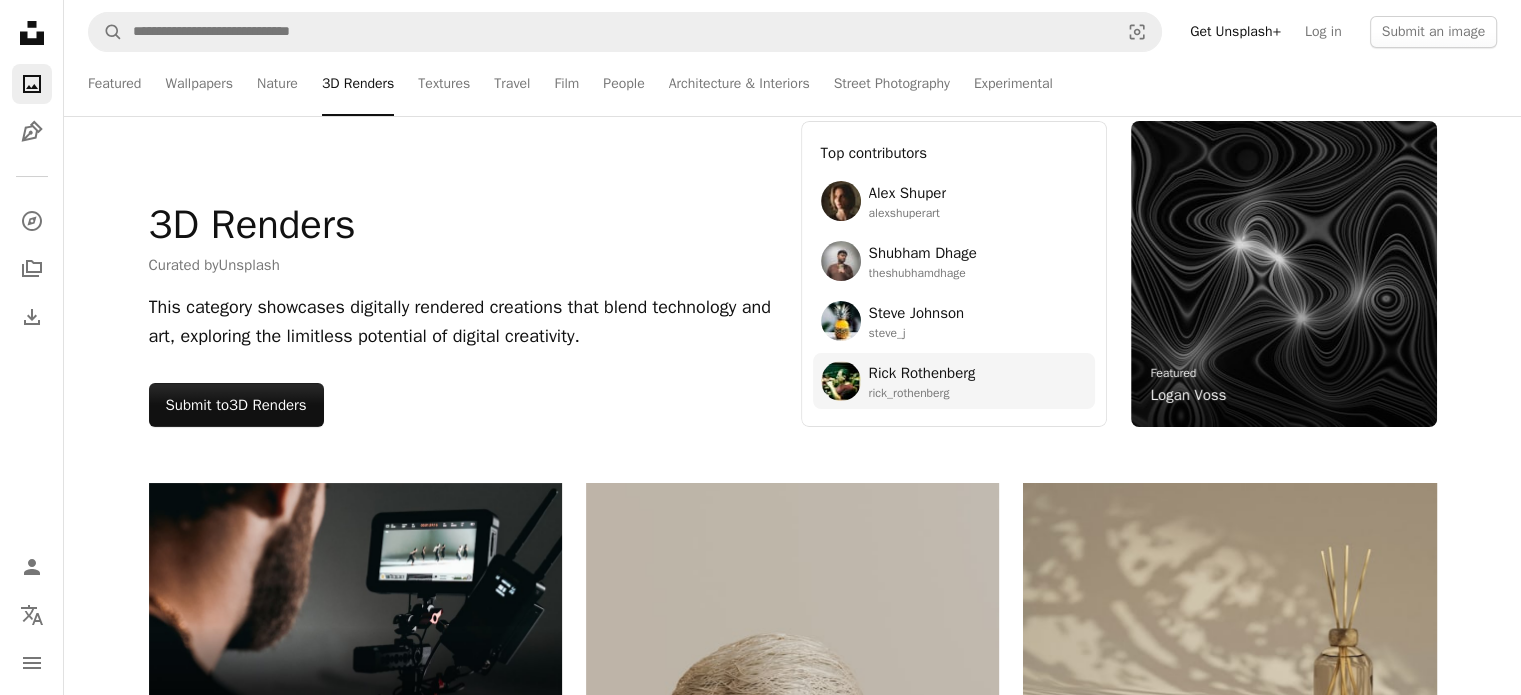 scroll, scrollTop: 0, scrollLeft: 0, axis: both 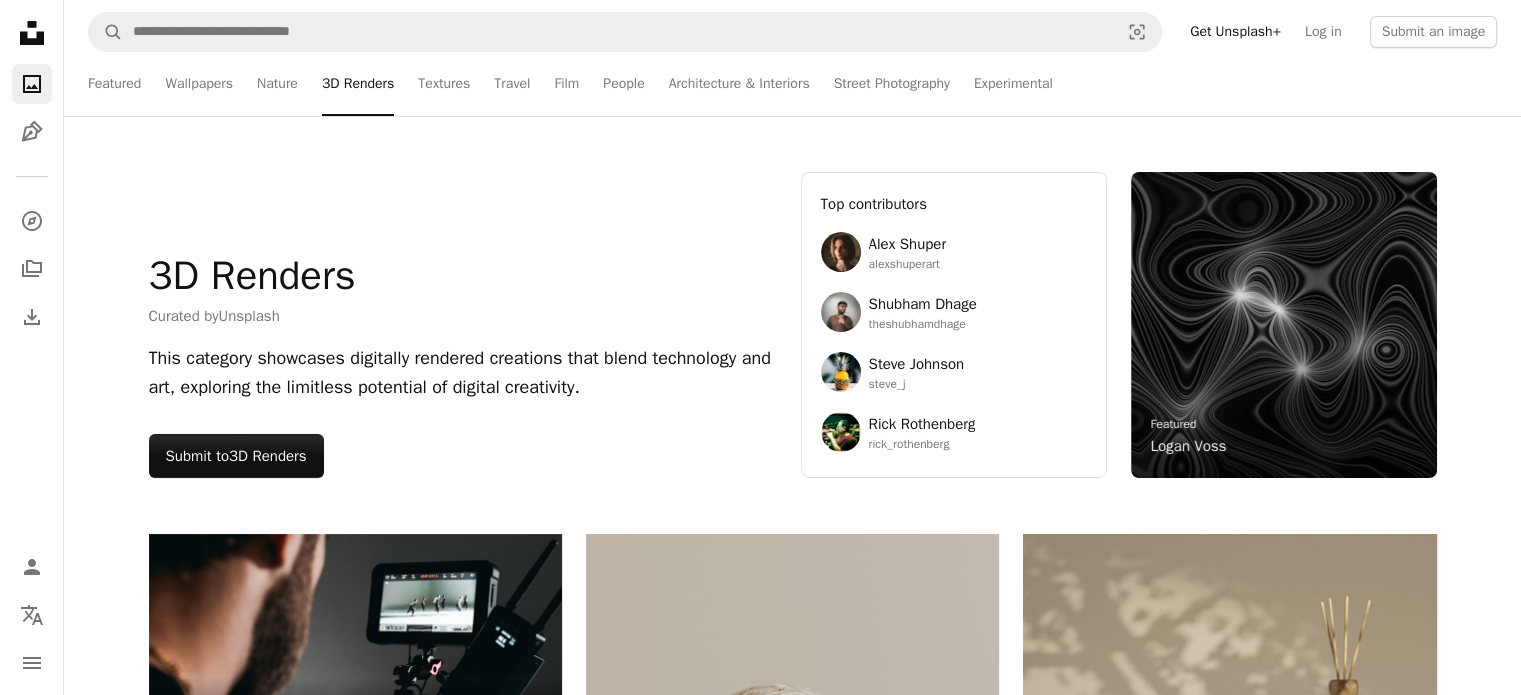 click on "Featured Wallpapers Nature 3D Renders Textures Travel Film People Architecture & Interiors Street Photography Experimental" at bounding box center [831, 84] 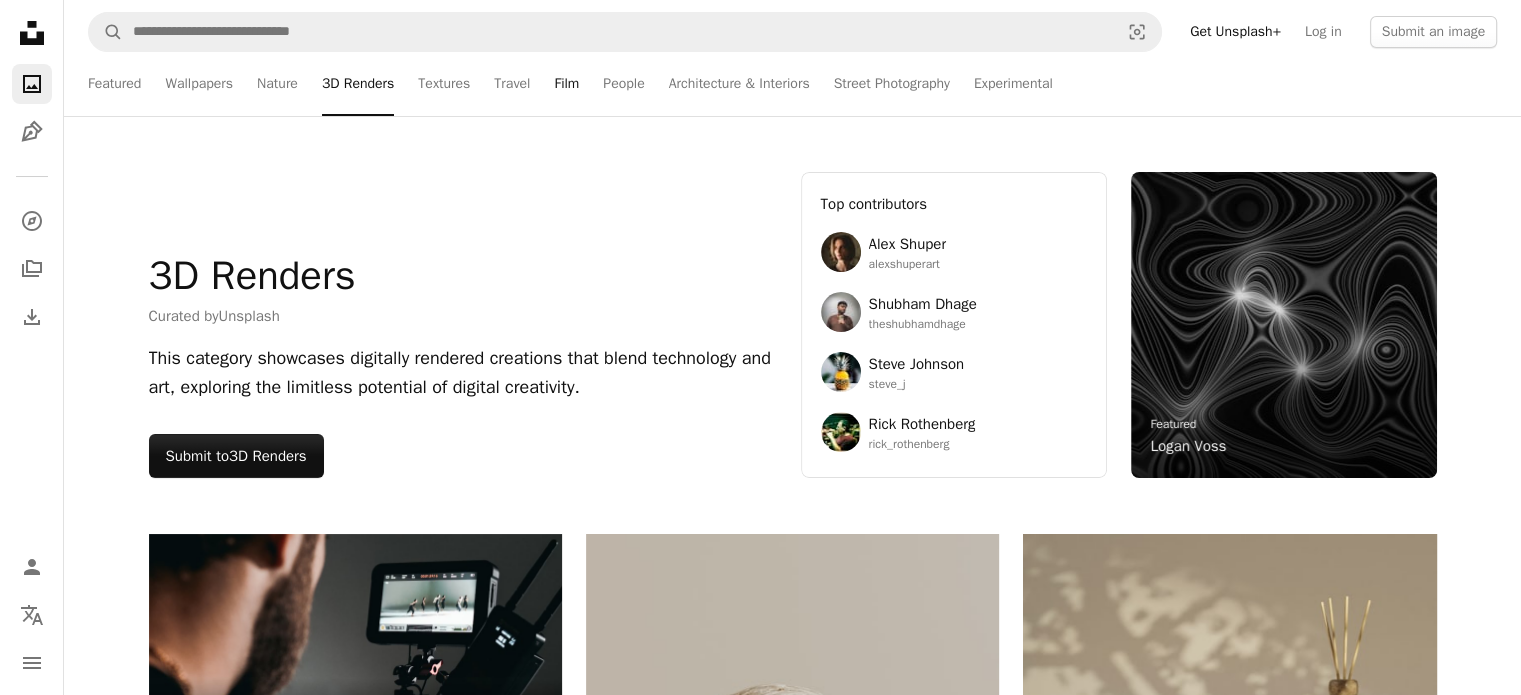 click on "Film" at bounding box center [566, 84] 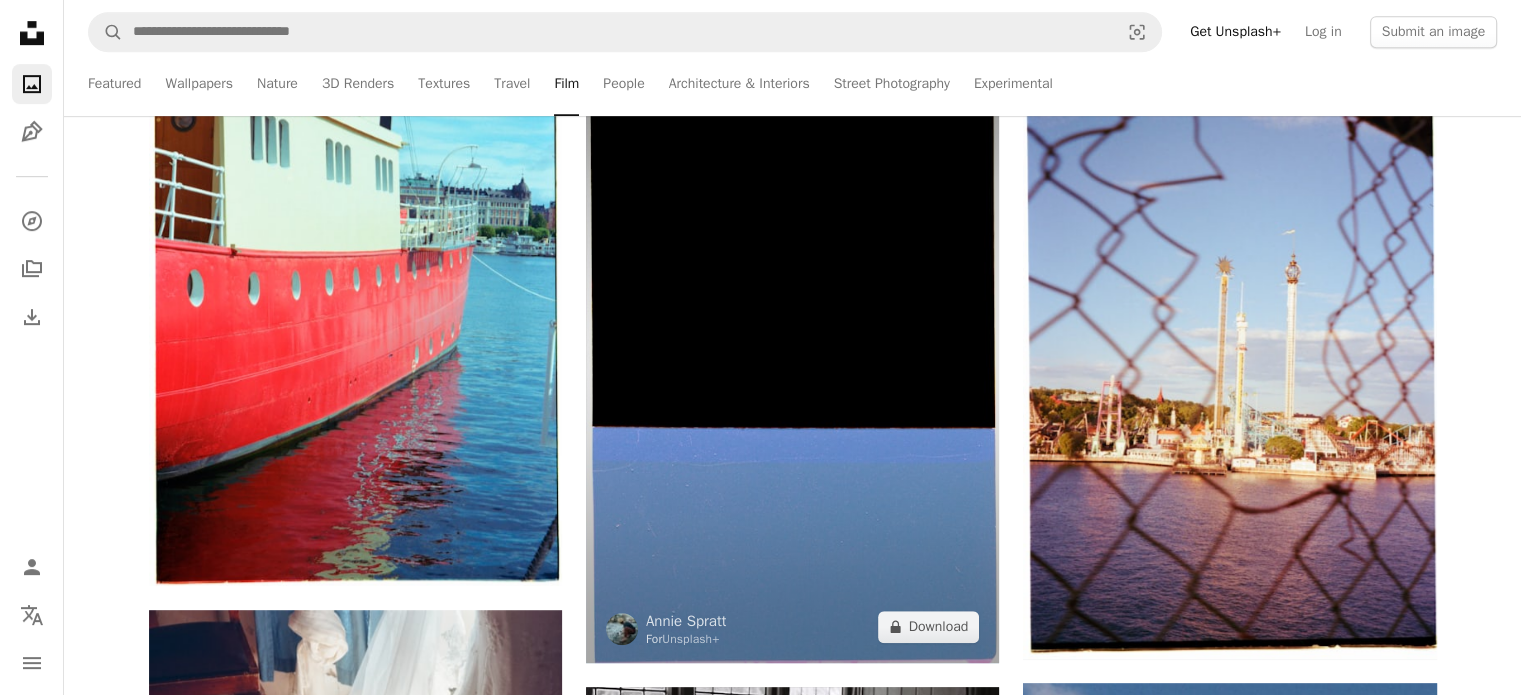 scroll, scrollTop: 1200, scrollLeft: 0, axis: vertical 